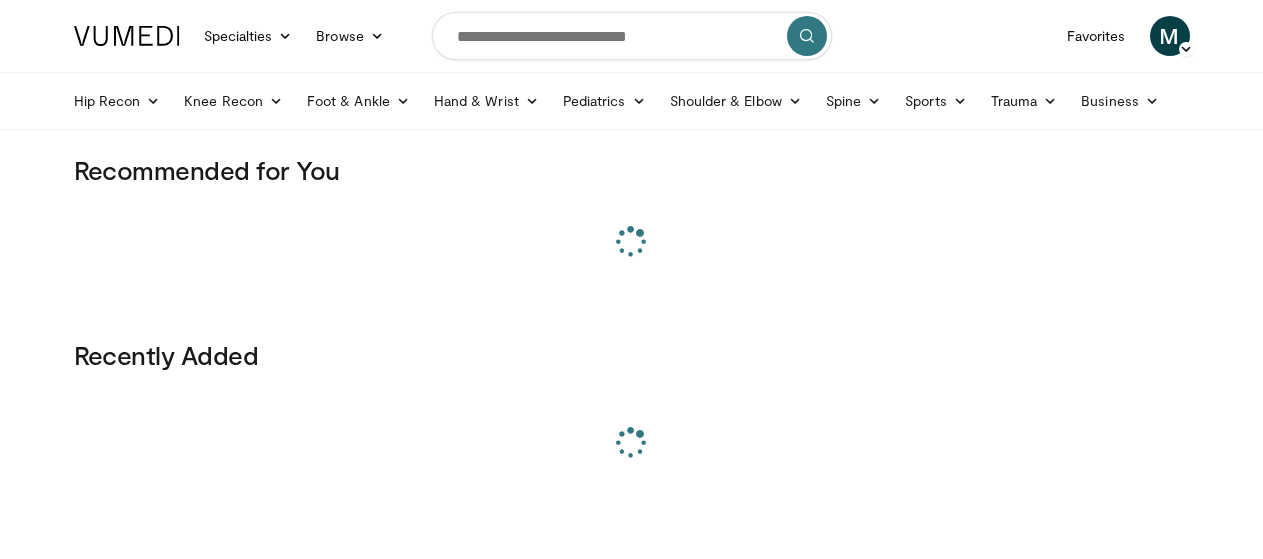 scroll, scrollTop: 0, scrollLeft: 0, axis: both 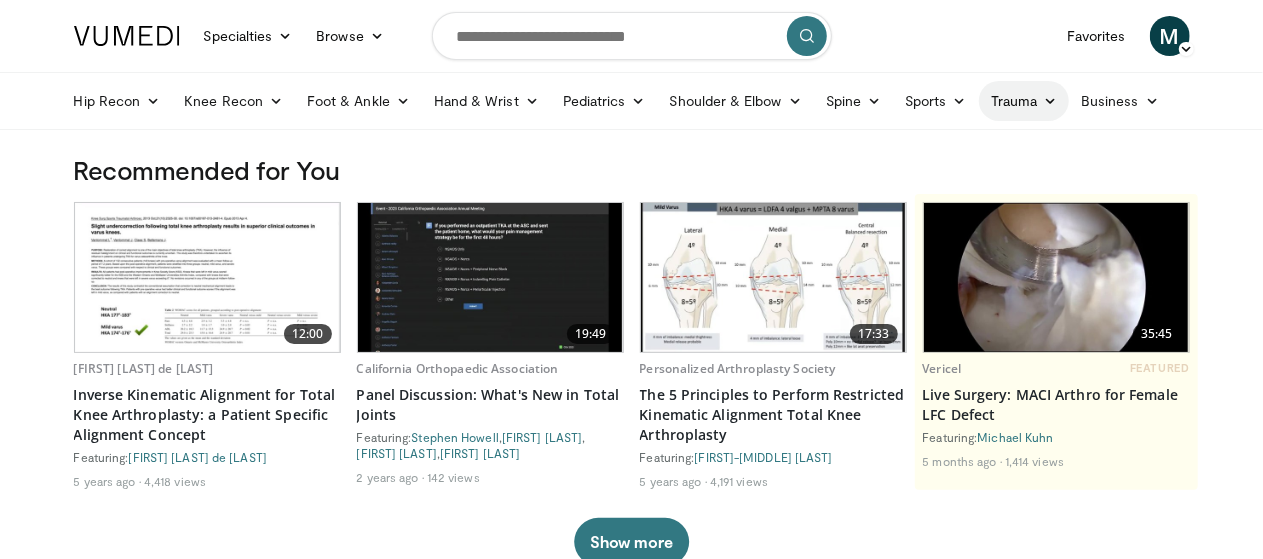 click on "Trauma" at bounding box center (1024, 101) 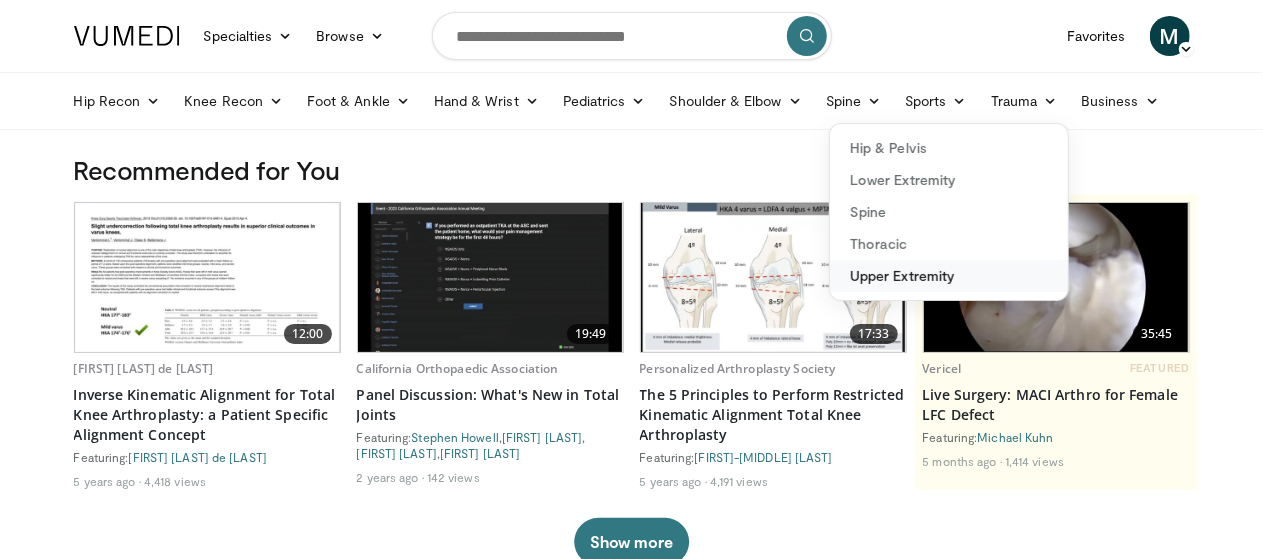 click on "Upper Extremity" at bounding box center [949, 276] 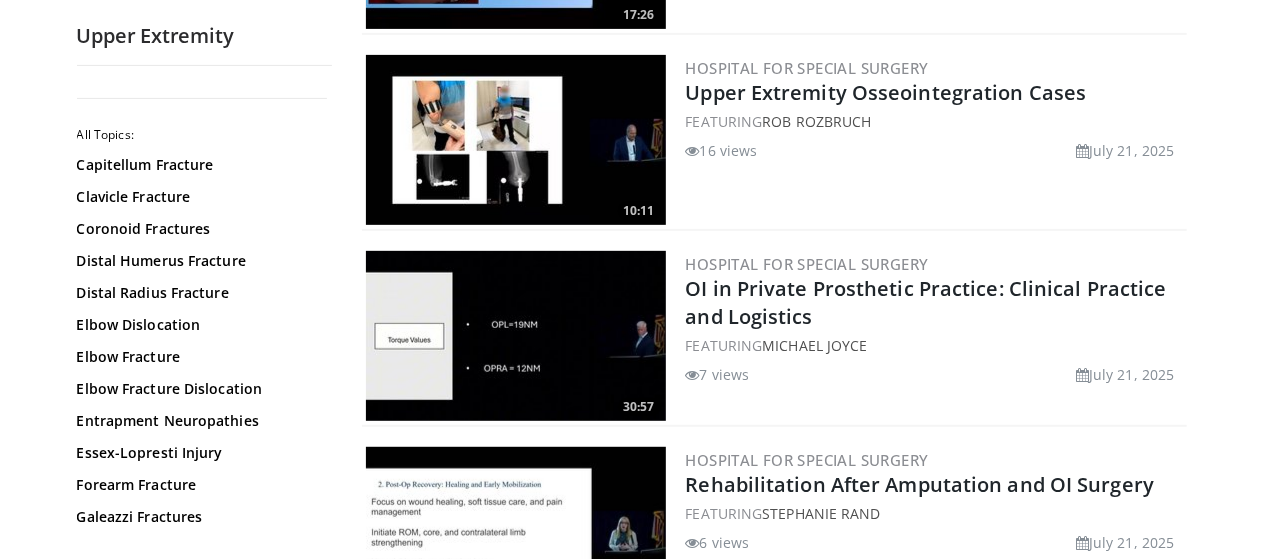 scroll, scrollTop: 368, scrollLeft: 0, axis: vertical 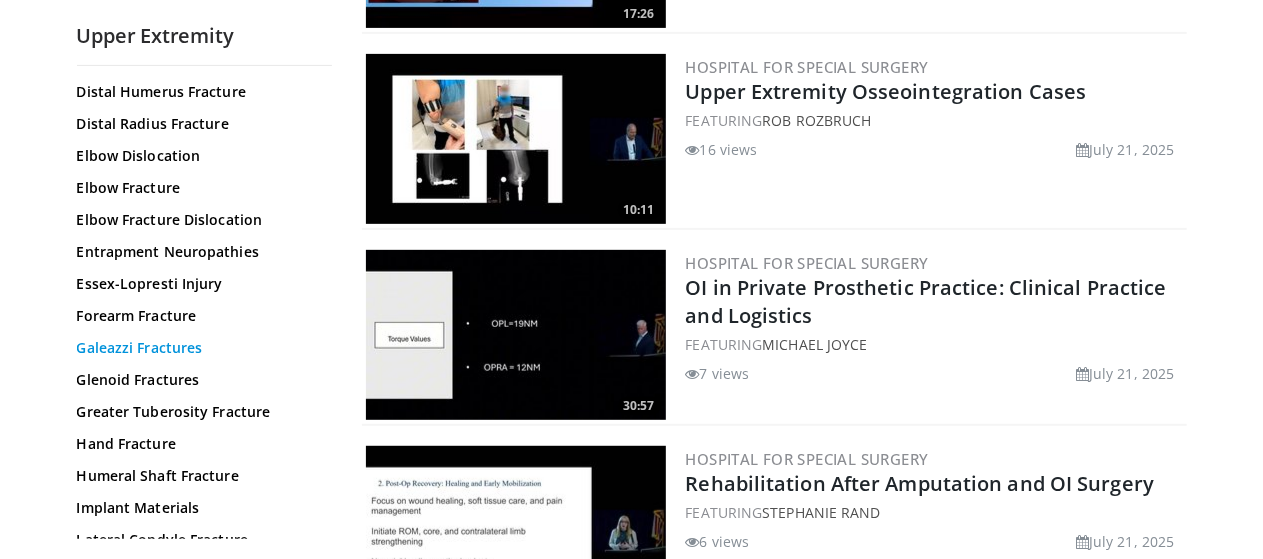 click on "Galeazzi Fractures" at bounding box center (199, 348) 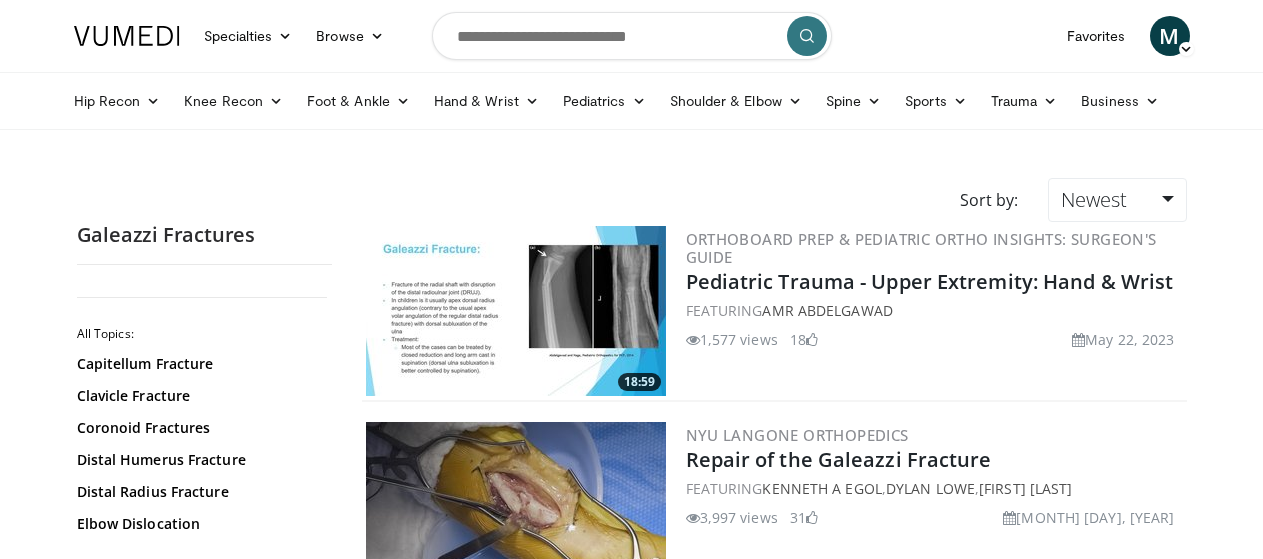scroll, scrollTop: 0, scrollLeft: 0, axis: both 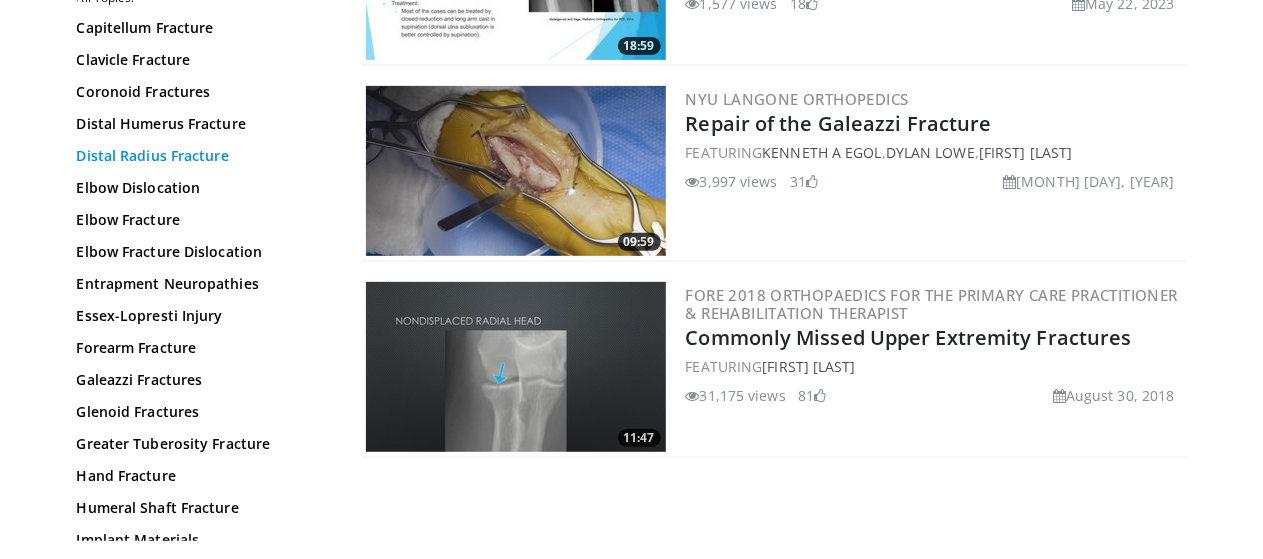 click on "Distal Radius Fracture" at bounding box center [199, 156] 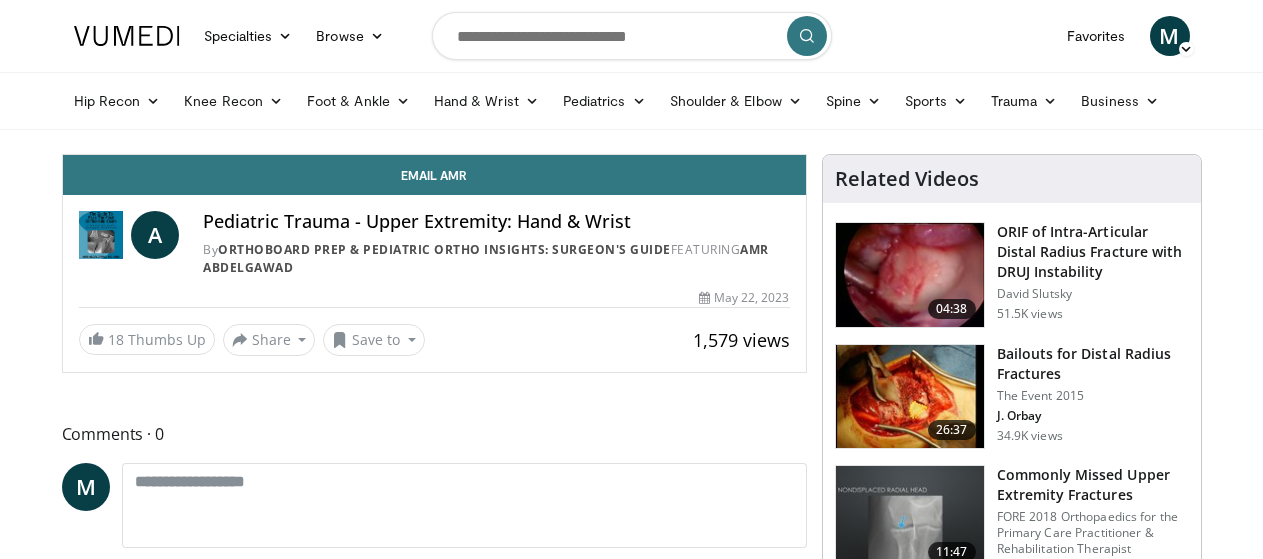scroll, scrollTop: 0, scrollLeft: 0, axis: both 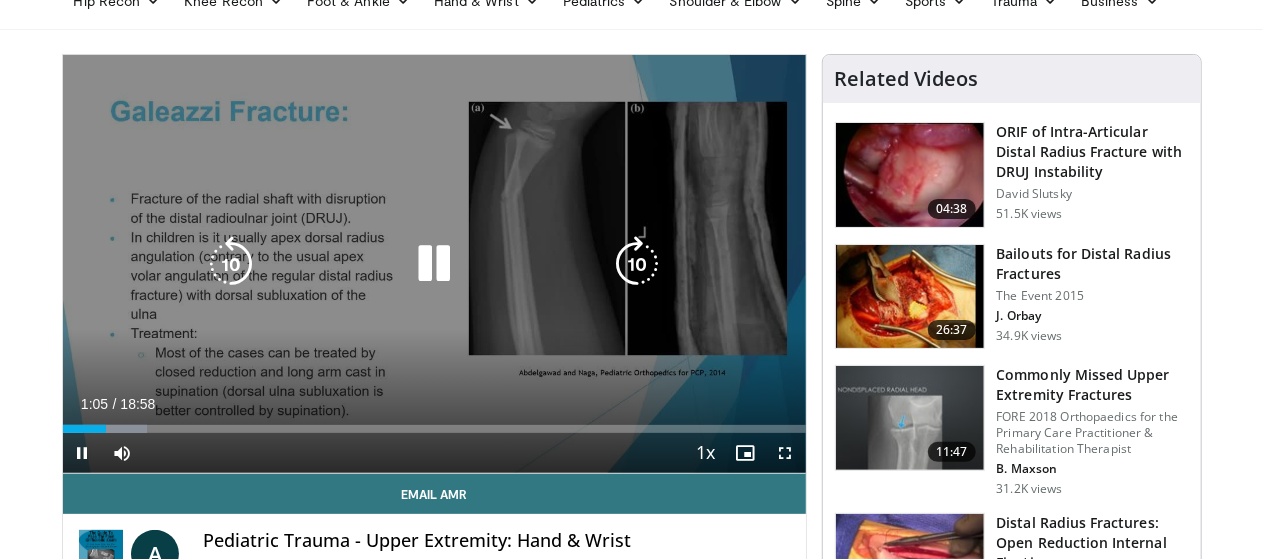 click on "10 seconds
Tap to unmute" at bounding box center [434, 264] 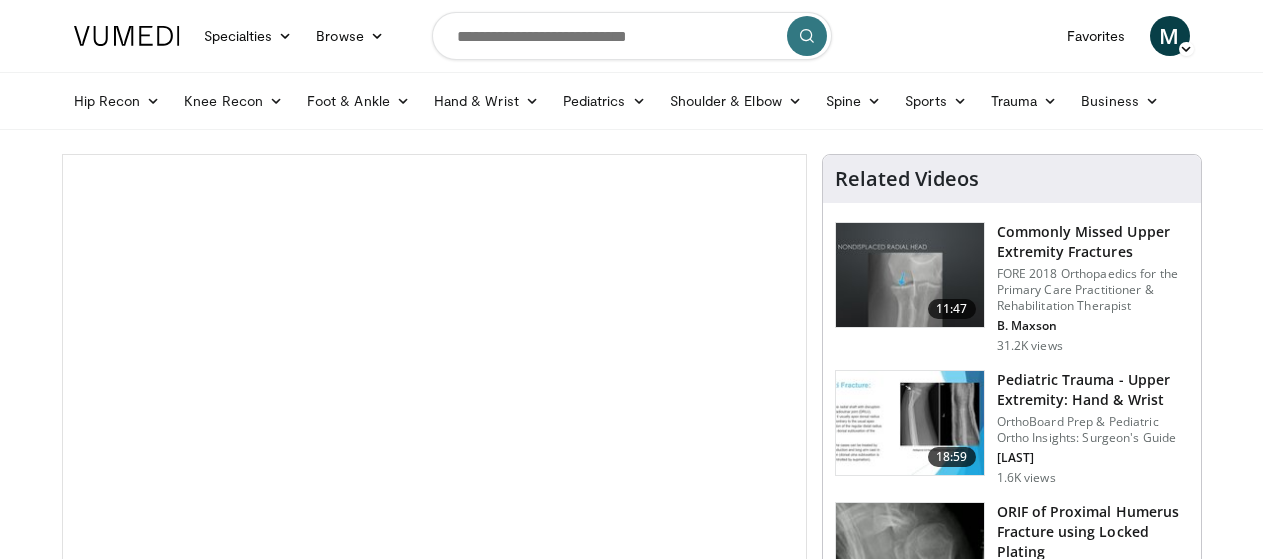 scroll, scrollTop: 0, scrollLeft: 0, axis: both 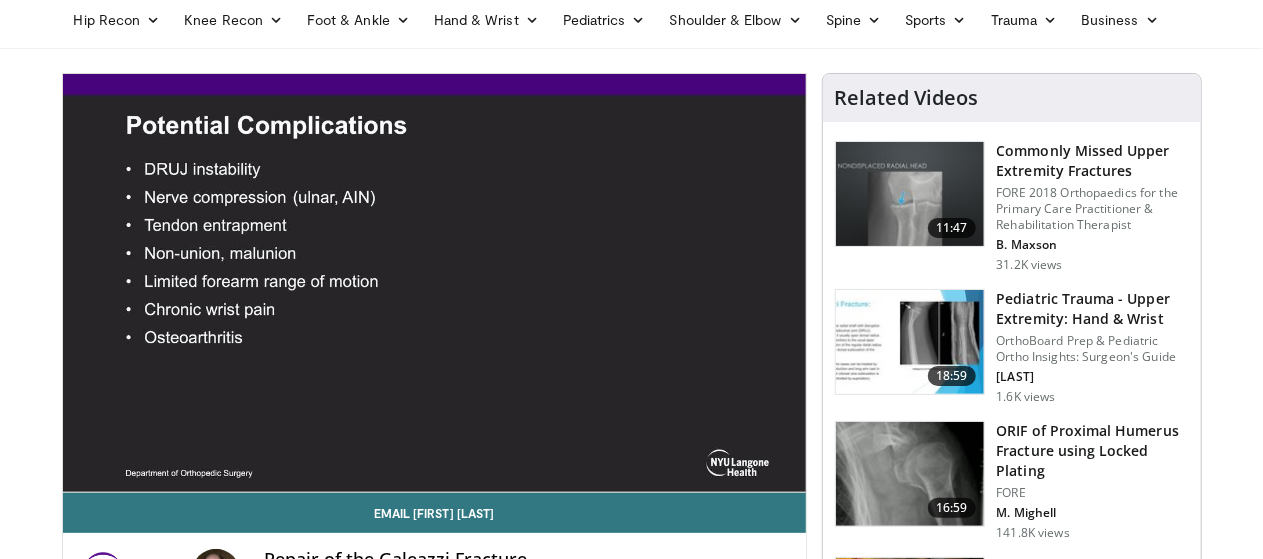 click on "10 seconds
Tap to unmute" at bounding box center [434, 283] 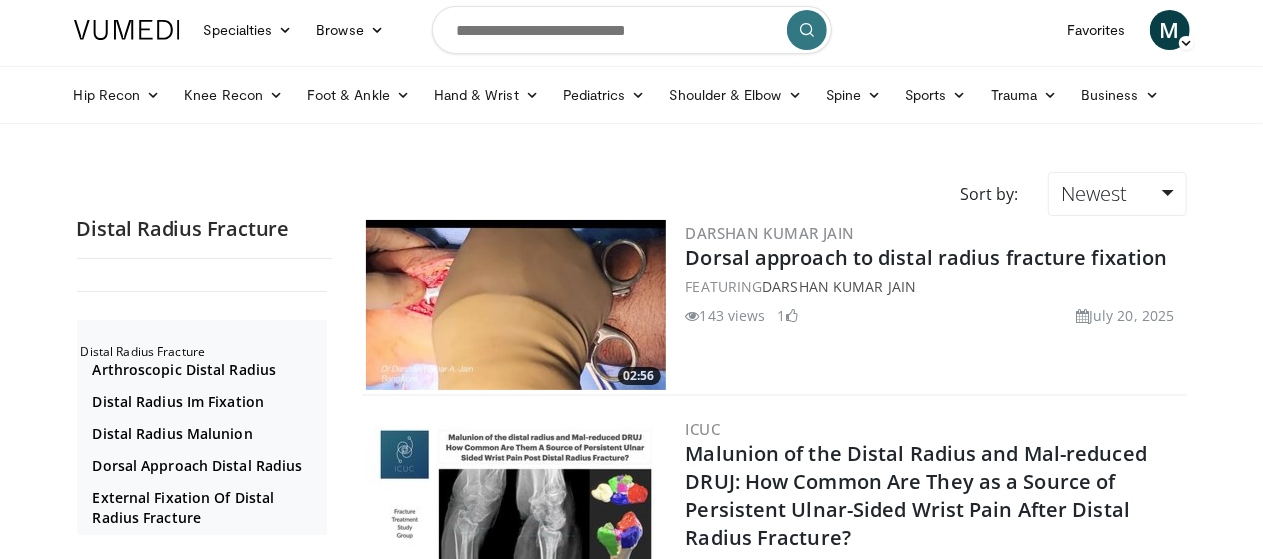 scroll, scrollTop: 0, scrollLeft: 0, axis: both 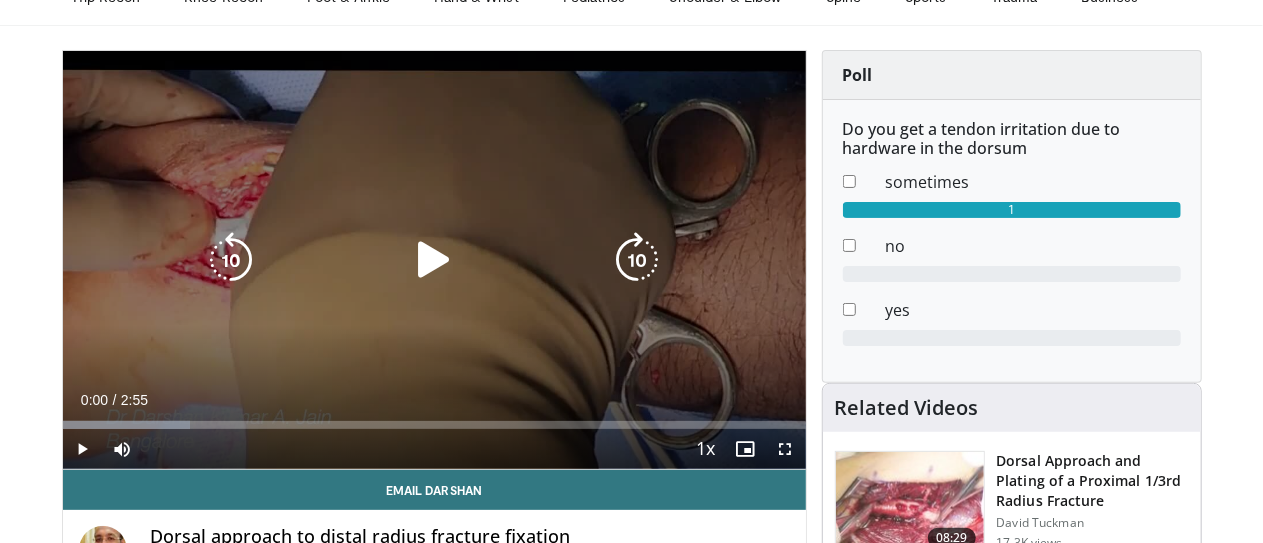 click at bounding box center [434, 260] 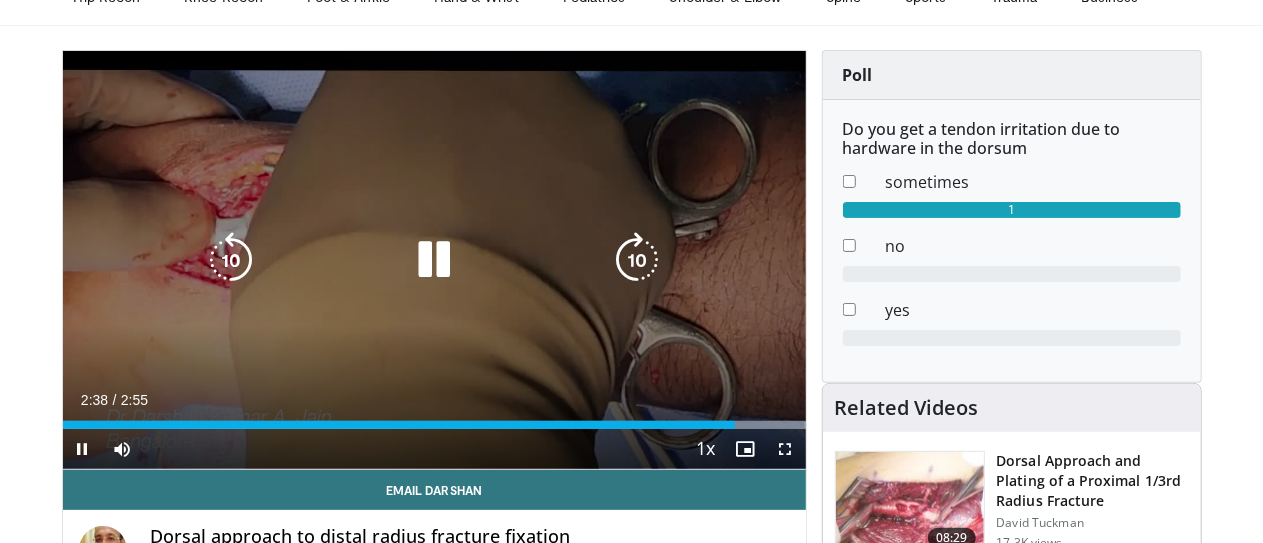 click on "10 seconds
Tap to unmute" at bounding box center [434, 260] 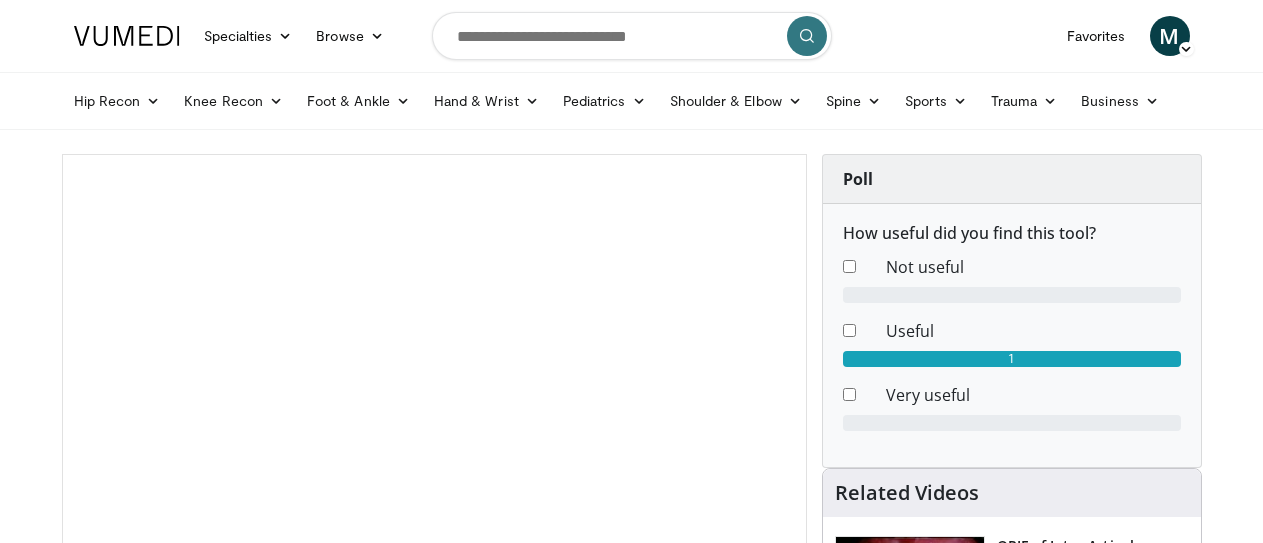 scroll, scrollTop: 0, scrollLeft: 0, axis: both 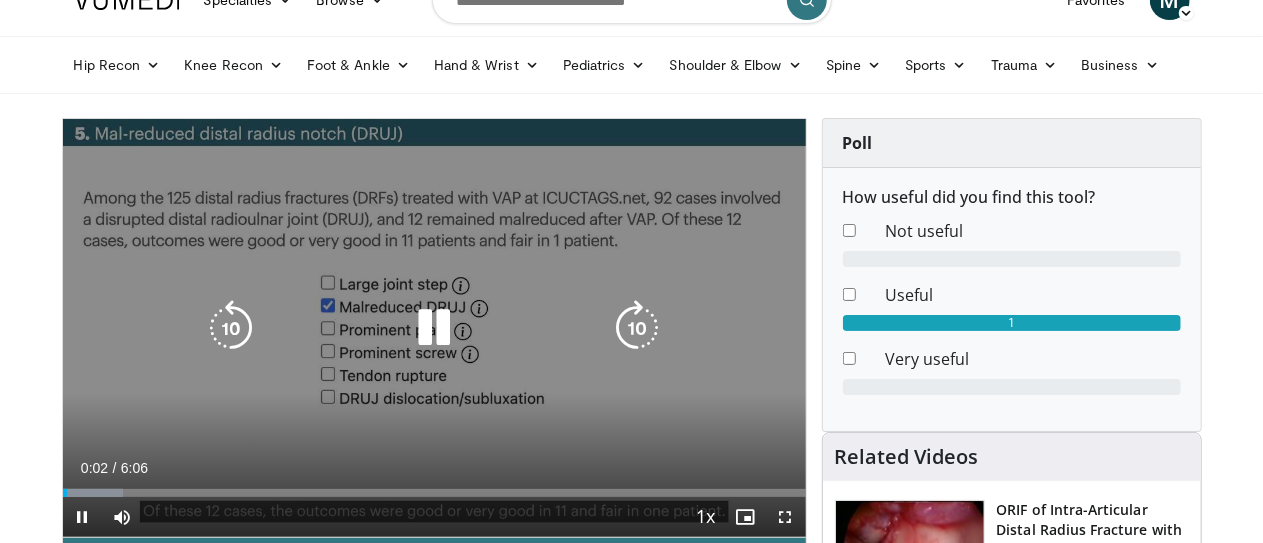 click at bounding box center (231, 328) 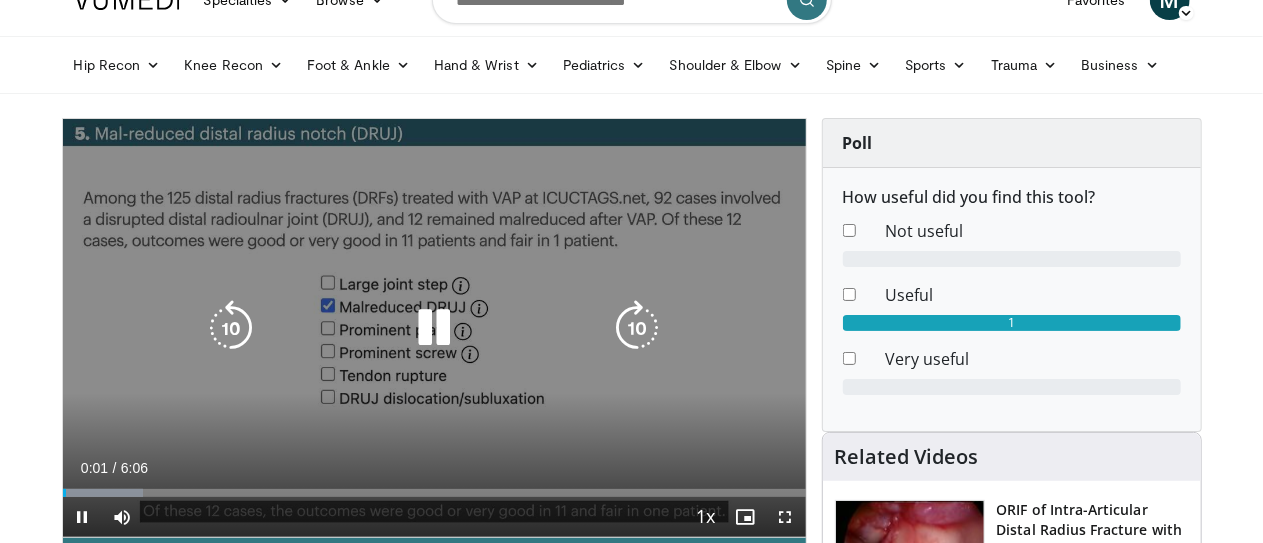 click at bounding box center [231, 328] 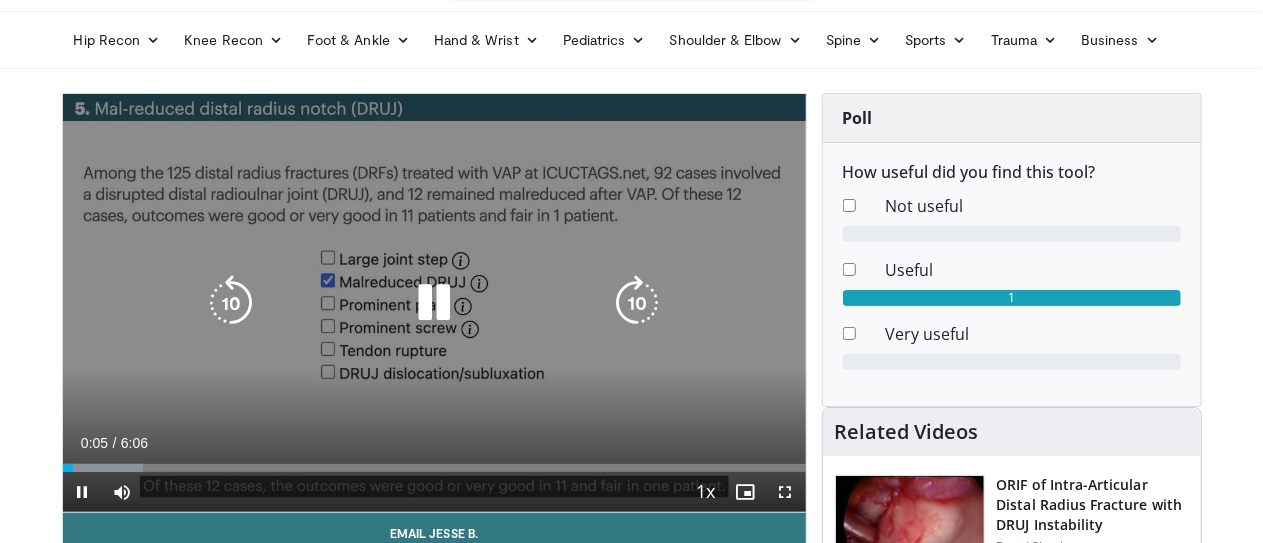 scroll, scrollTop: 59, scrollLeft: 0, axis: vertical 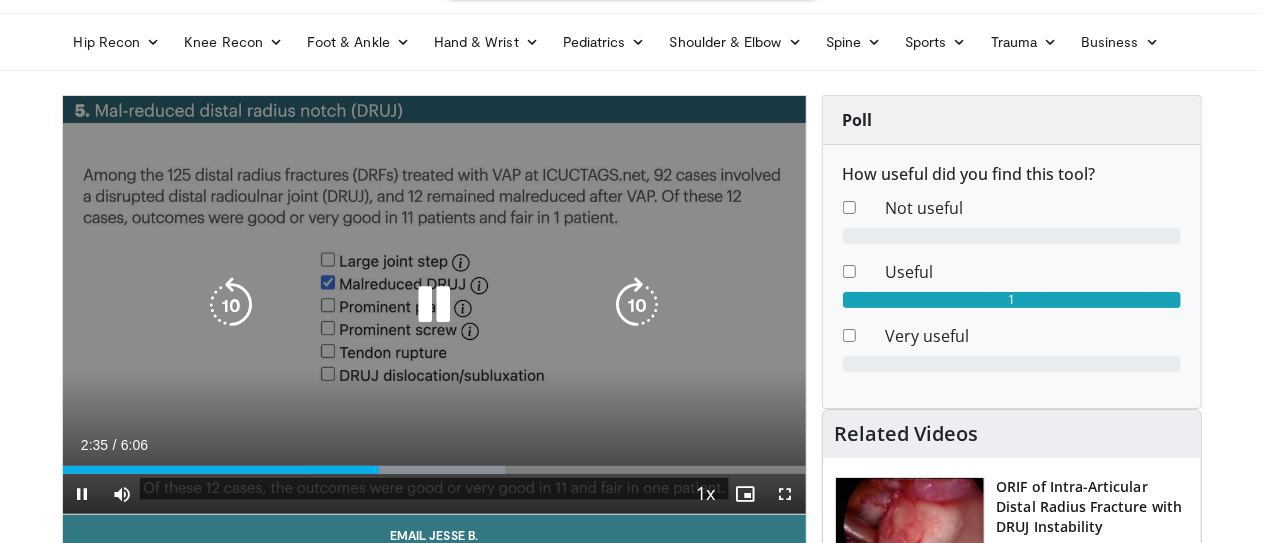 click at bounding box center [434, 305] 